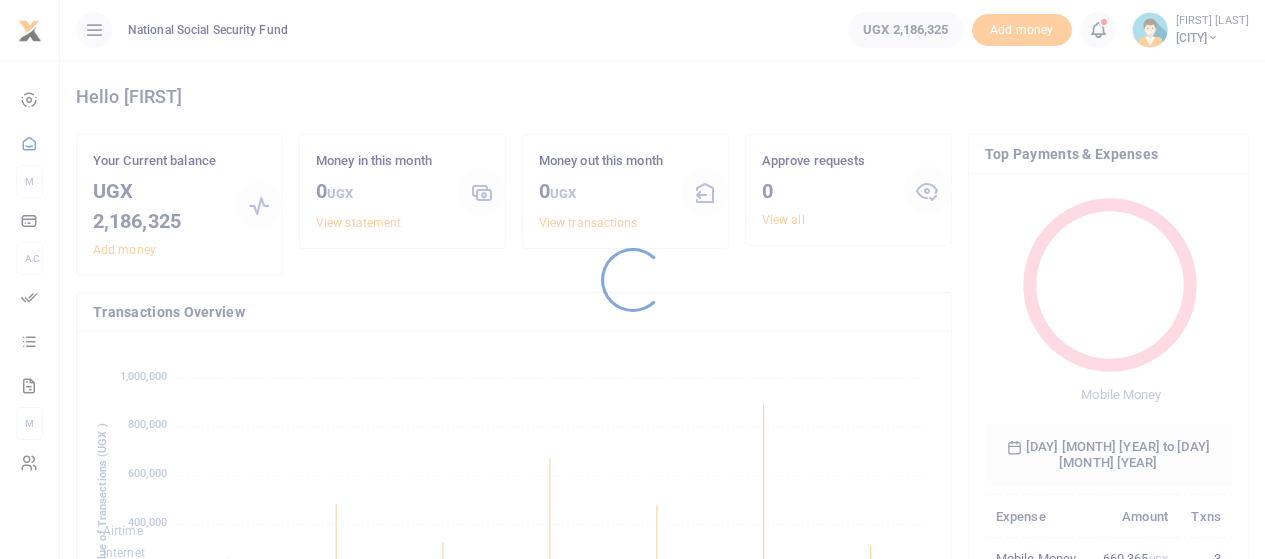 scroll, scrollTop: 0, scrollLeft: 0, axis: both 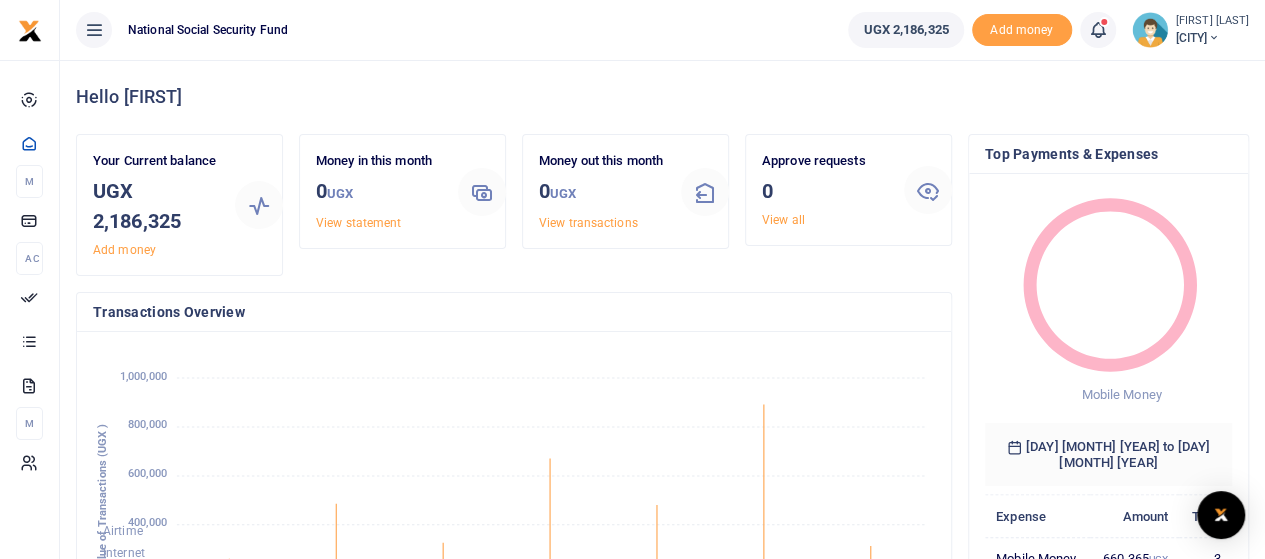 click on "Approve requests
0
View all" at bounding box center (825, 190) 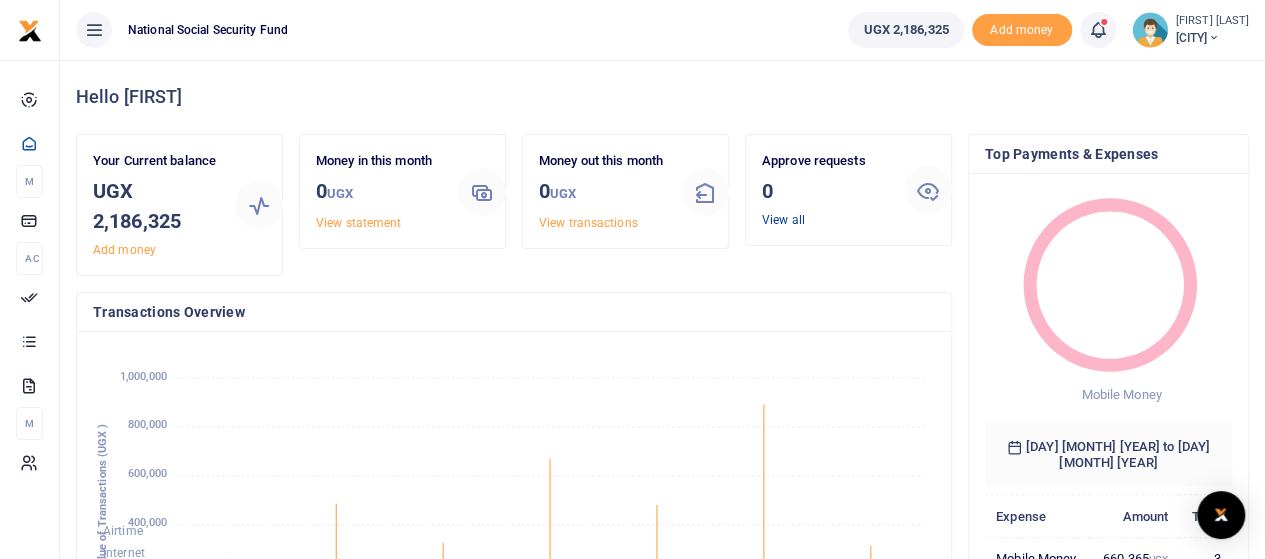 click on "View all" at bounding box center (783, 220) 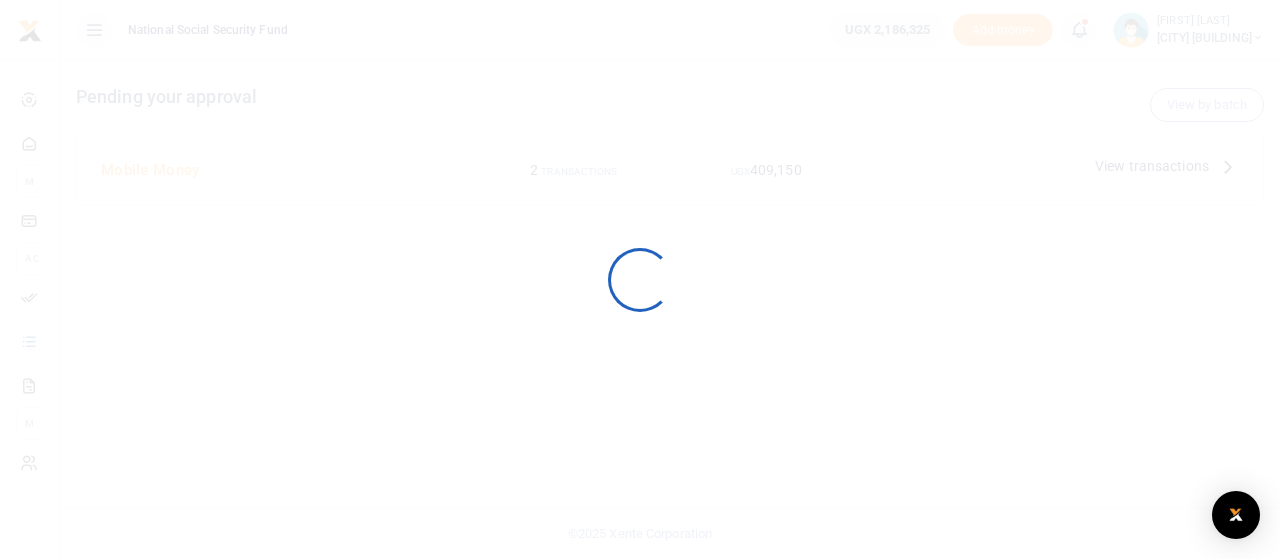 scroll, scrollTop: 0, scrollLeft: 0, axis: both 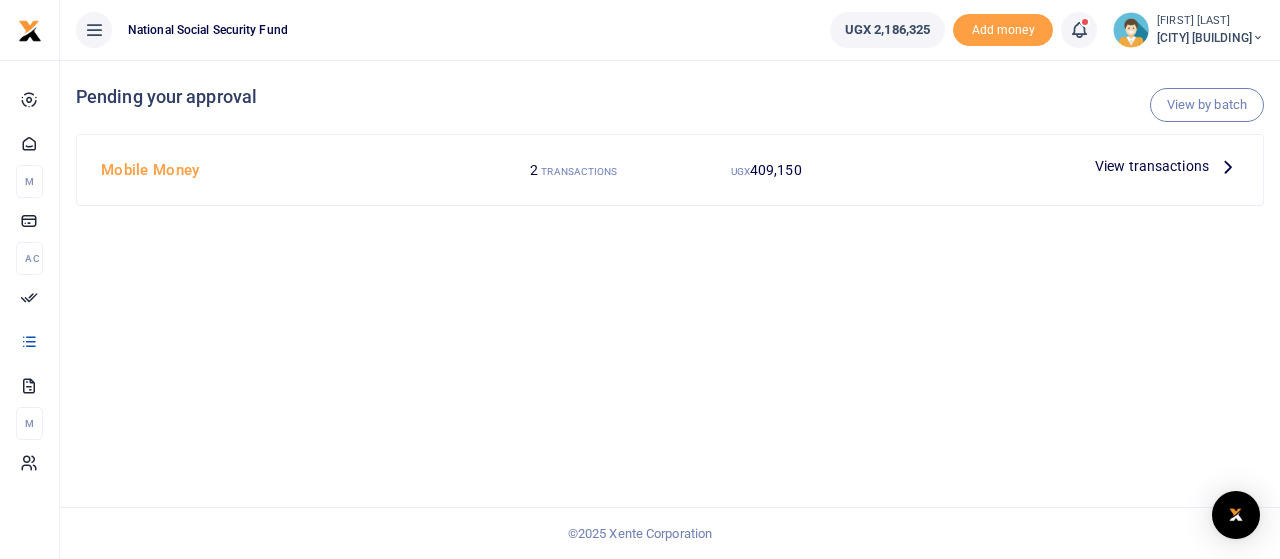 click at bounding box center (1228, 166) 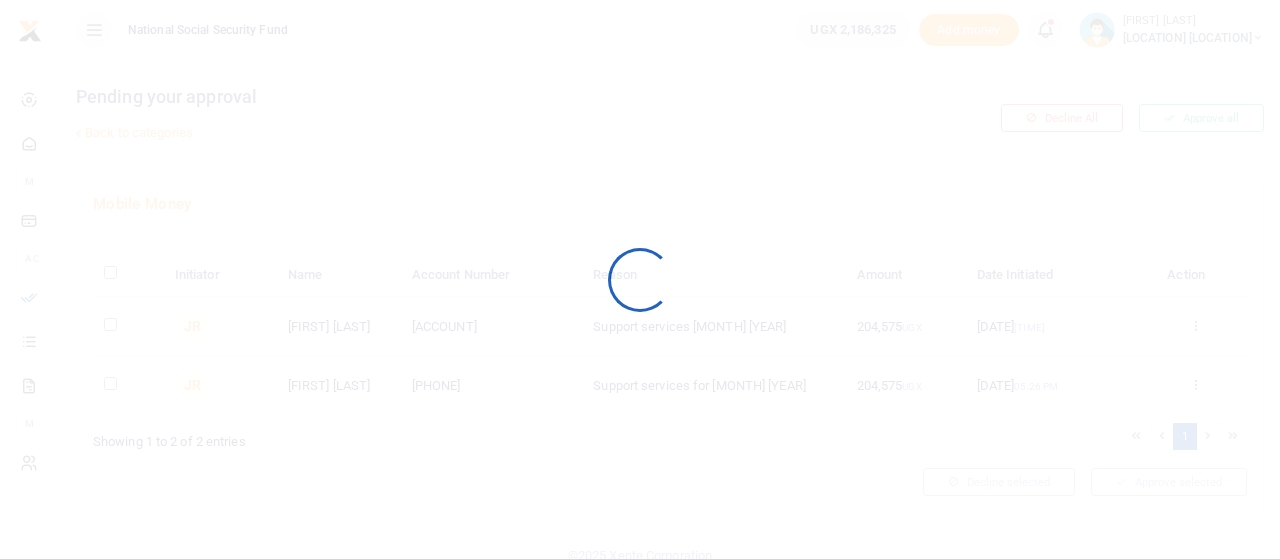 scroll, scrollTop: 0, scrollLeft: 0, axis: both 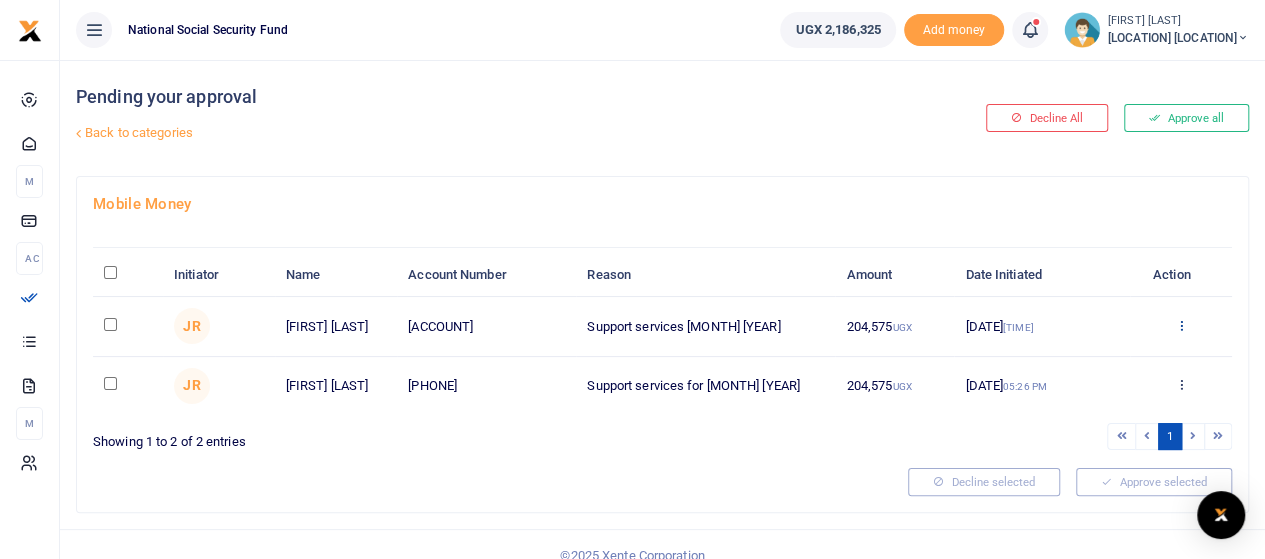 click at bounding box center (1181, 325) 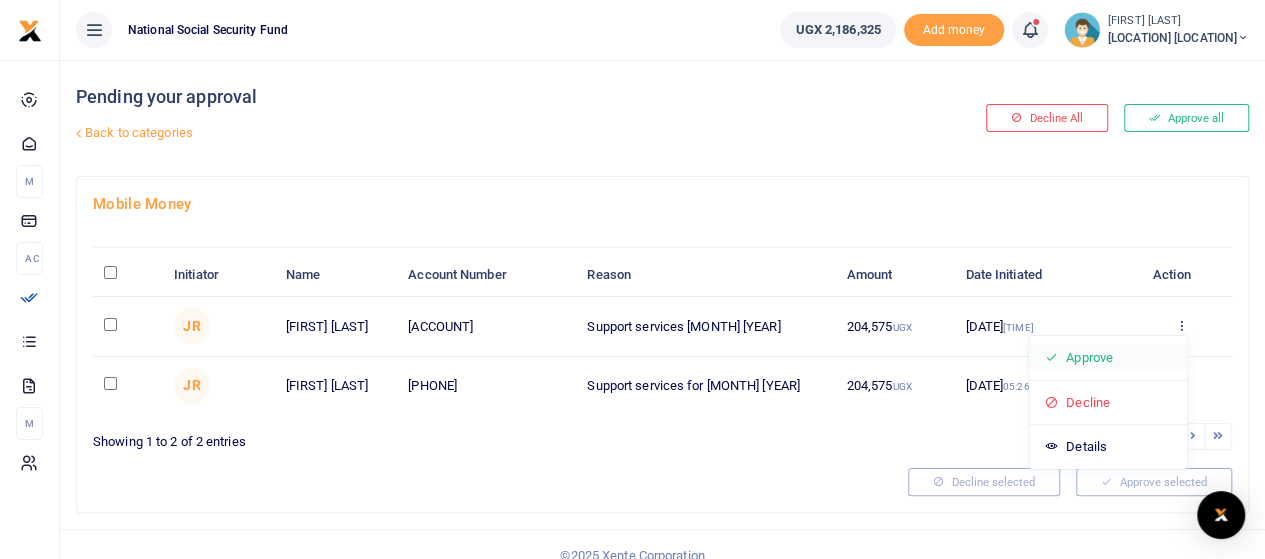 click on "Approve" at bounding box center [1108, 358] 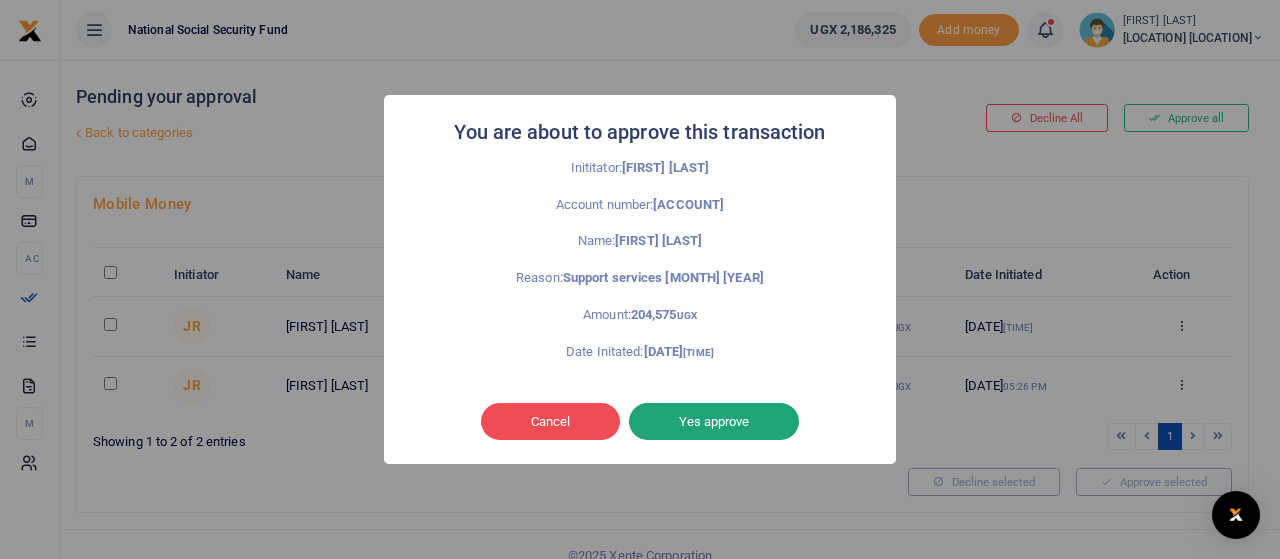 click on "Yes approve" at bounding box center (714, 422) 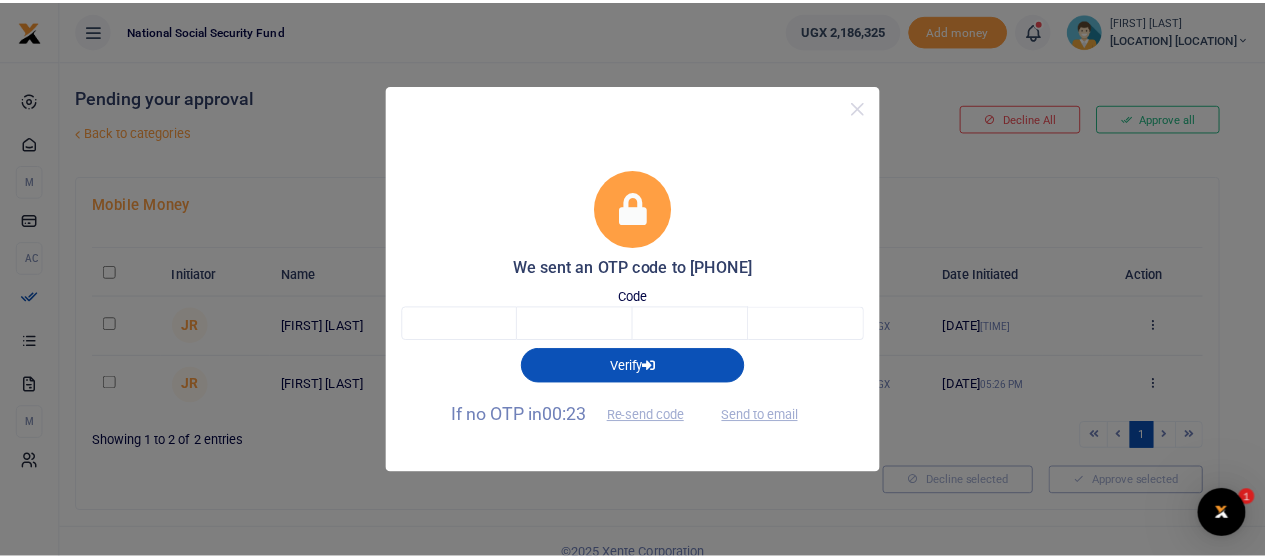 scroll, scrollTop: 0, scrollLeft: 0, axis: both 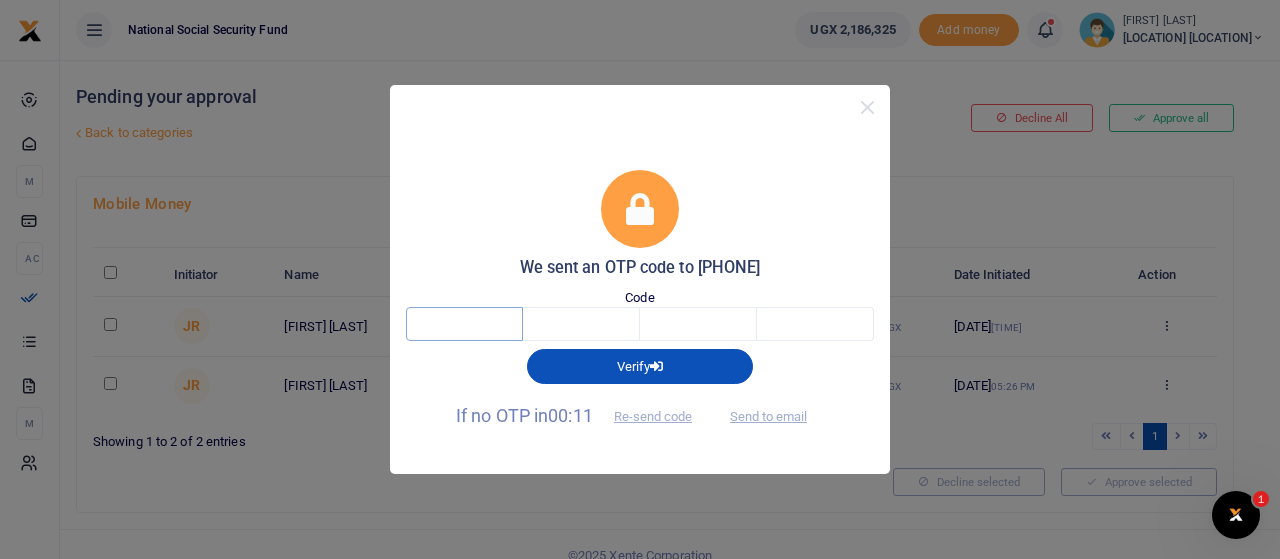 click at bounding box center [464, 324] 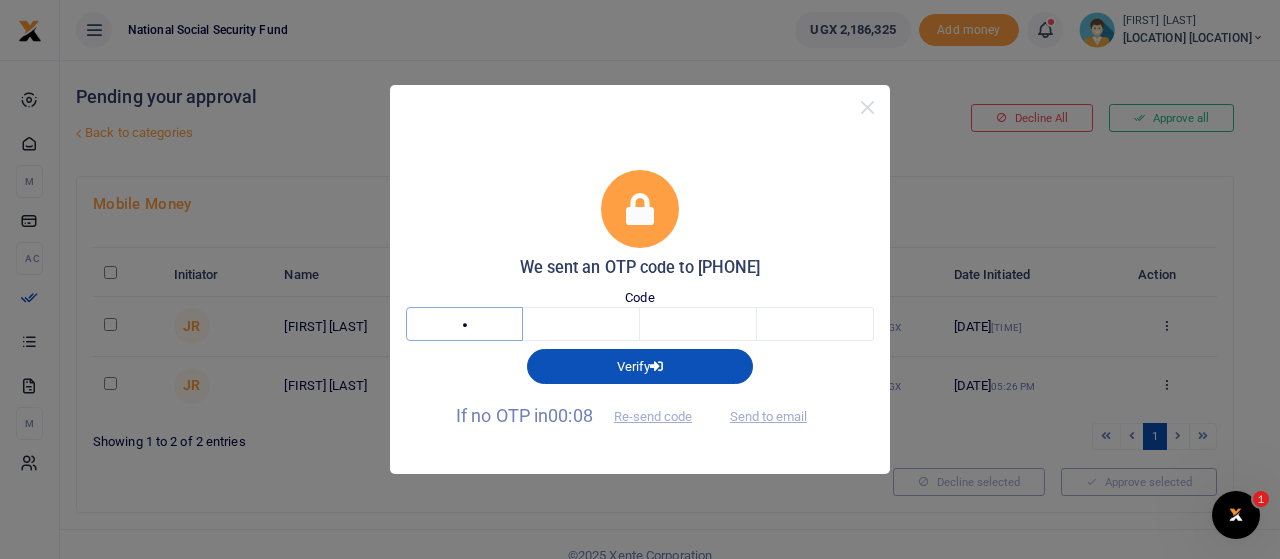type on "4" 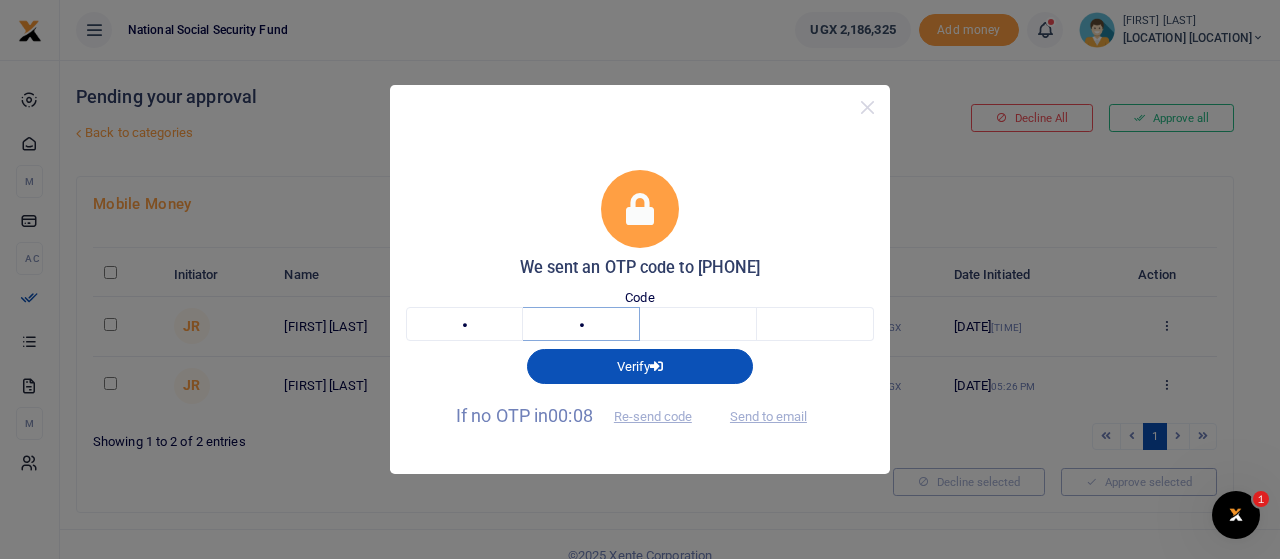 type on "6" 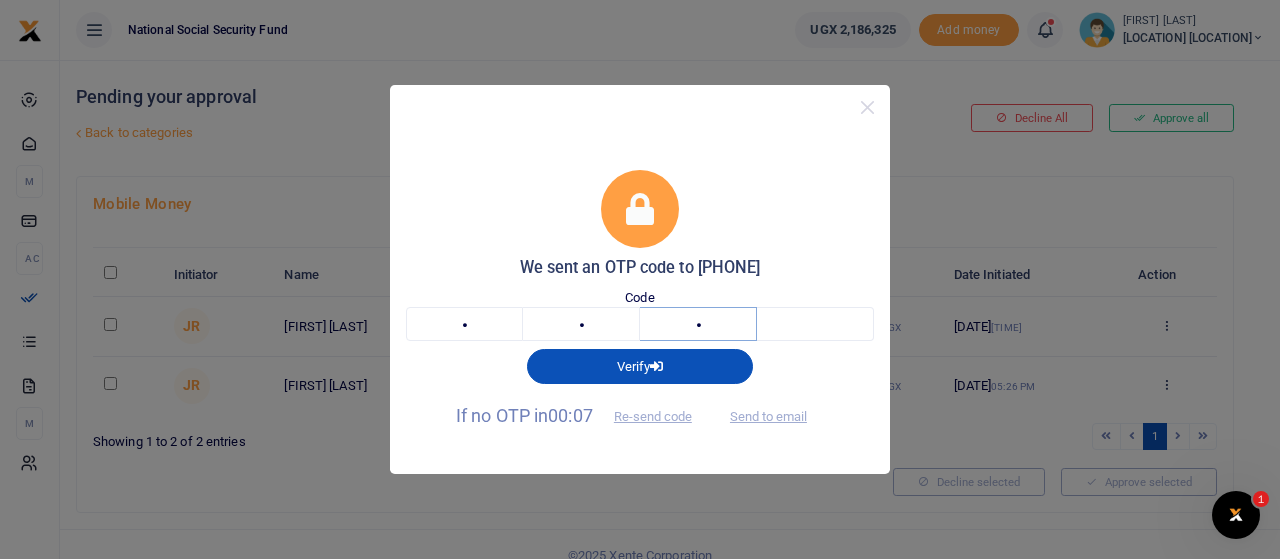 type on "4" 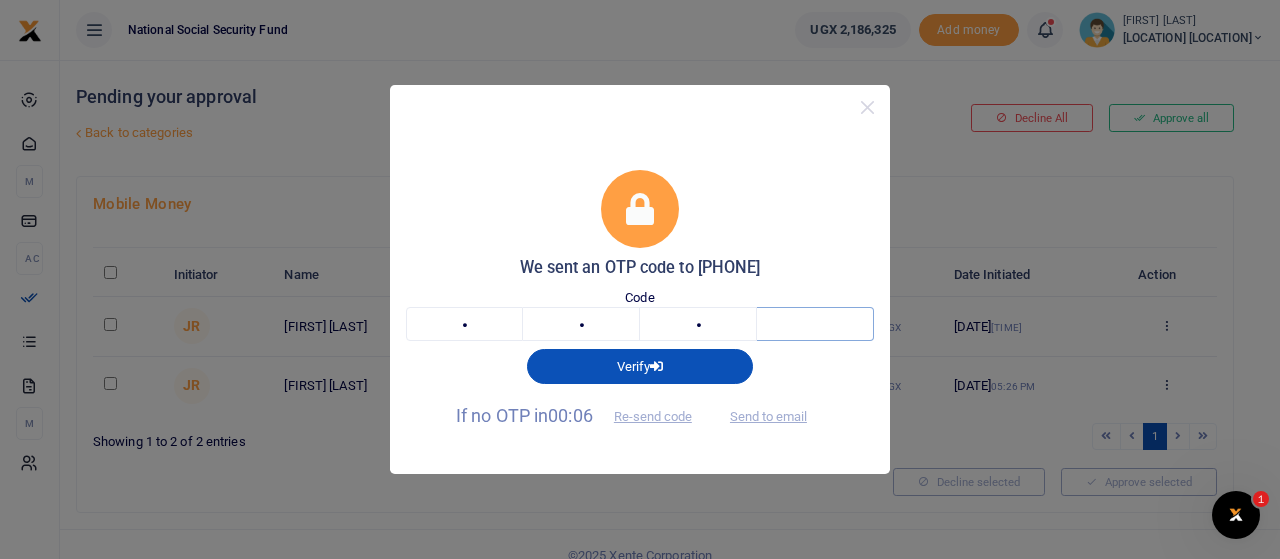 type on "0" 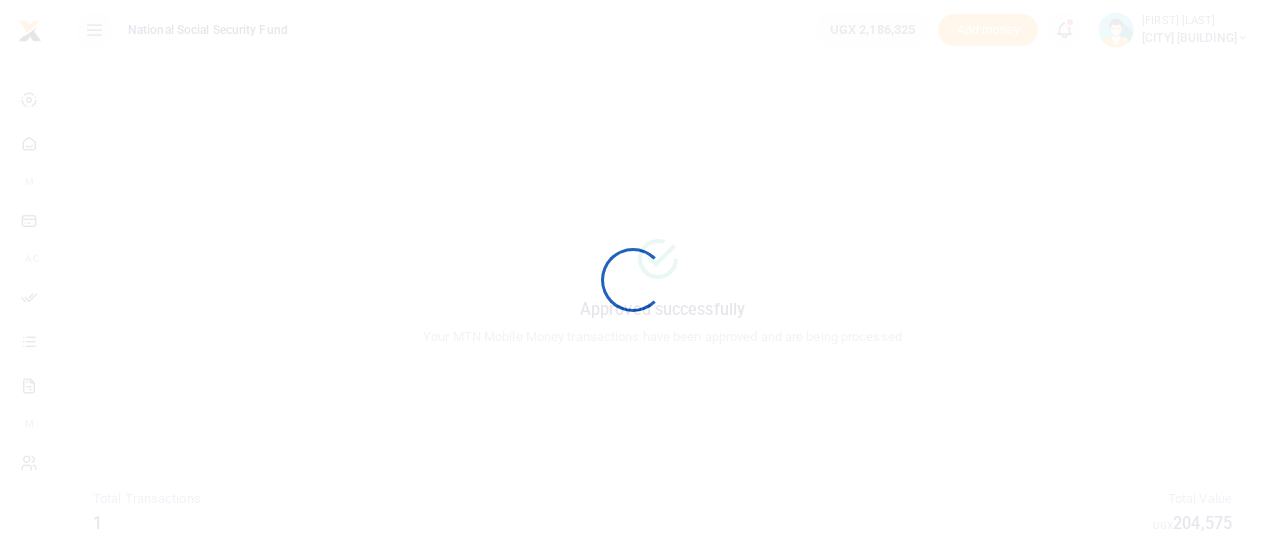 scroll, scrollTop: 0, scrollLeft: 0, axis: both 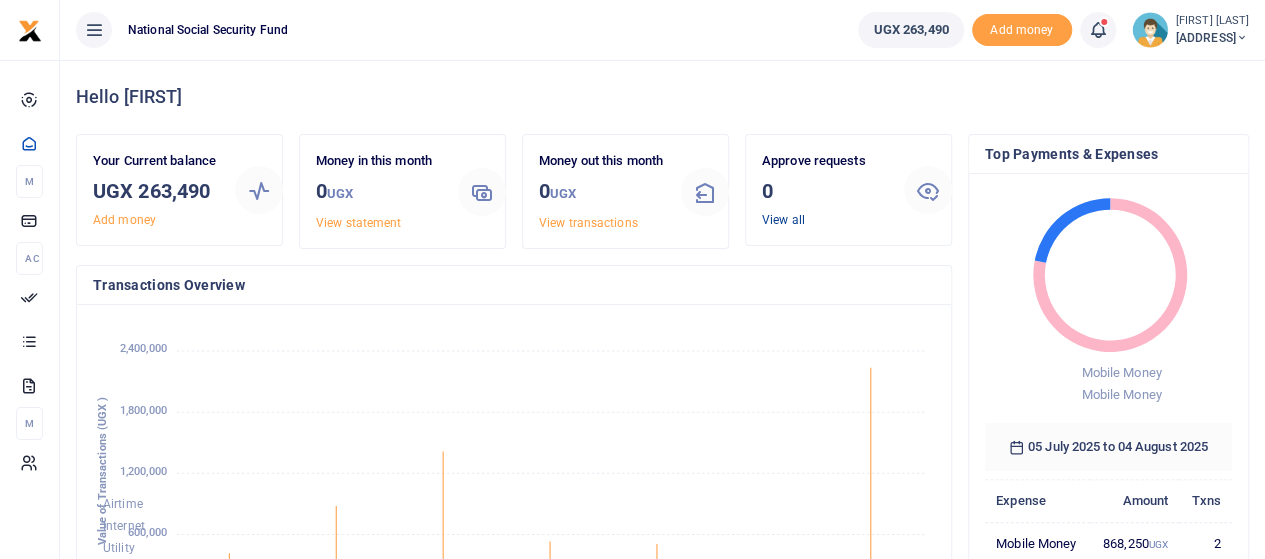 click on "View all" at bounding box center [783, 220] 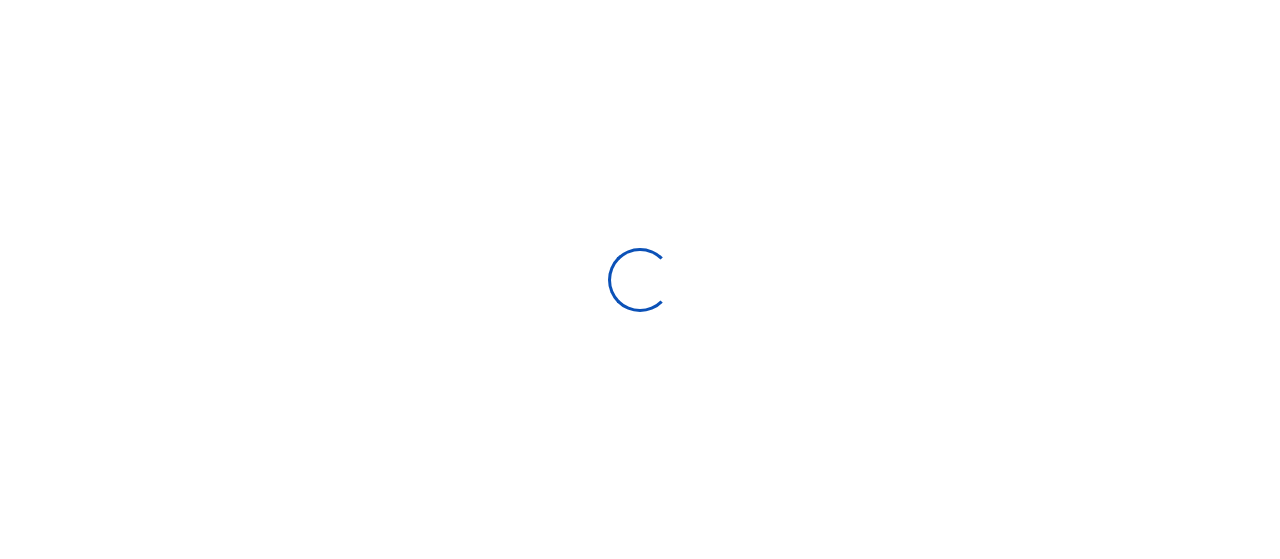 scroll, scrollTop: 0, scrollLeft: 0, axis: both 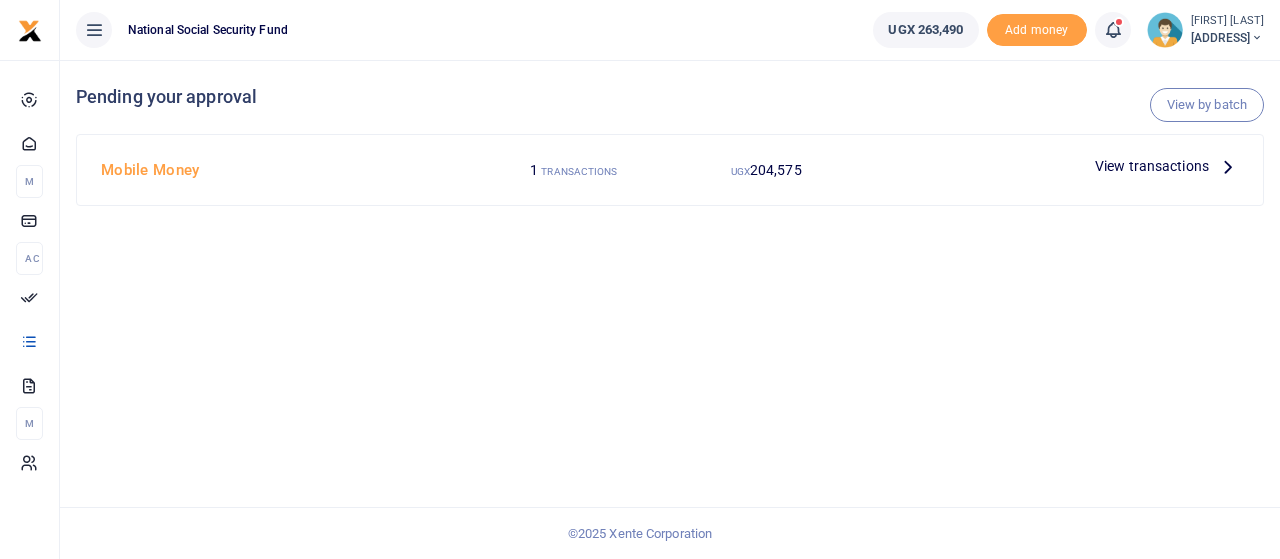 click at bounding box center (1228, 166) 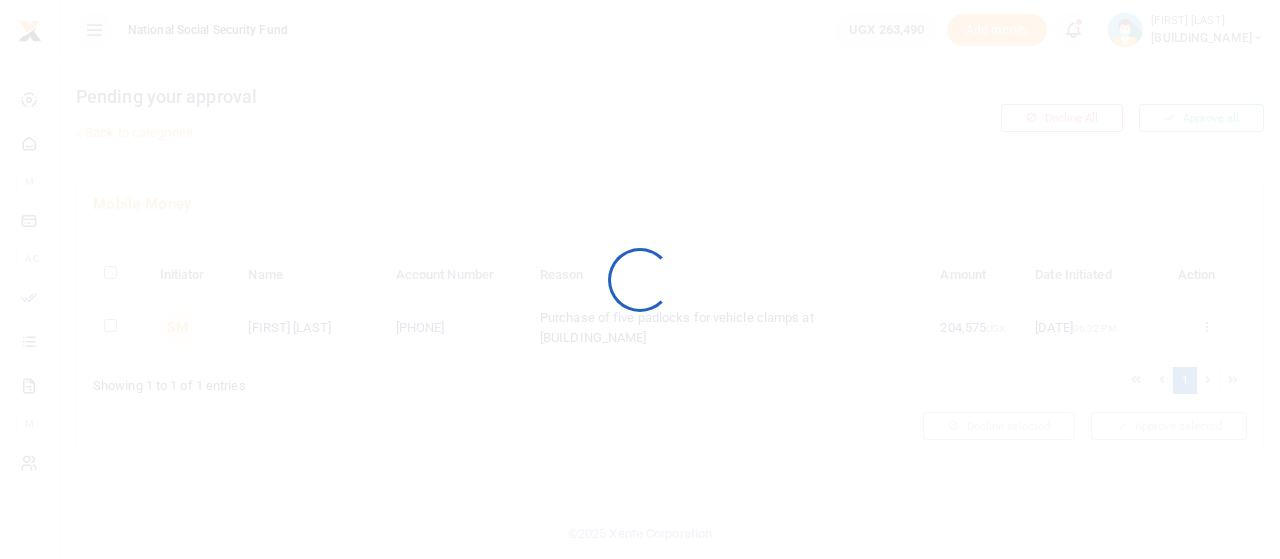 scroll, scrollTop: 0, scrollLeft: 0, axis: both 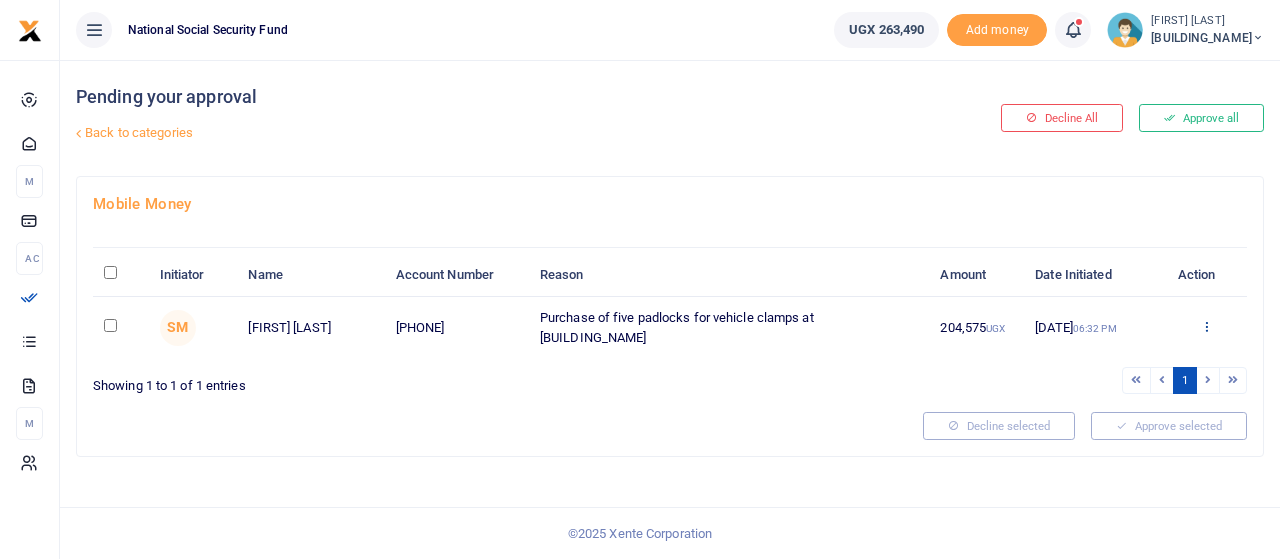 click at bounding box center [1206, 326] 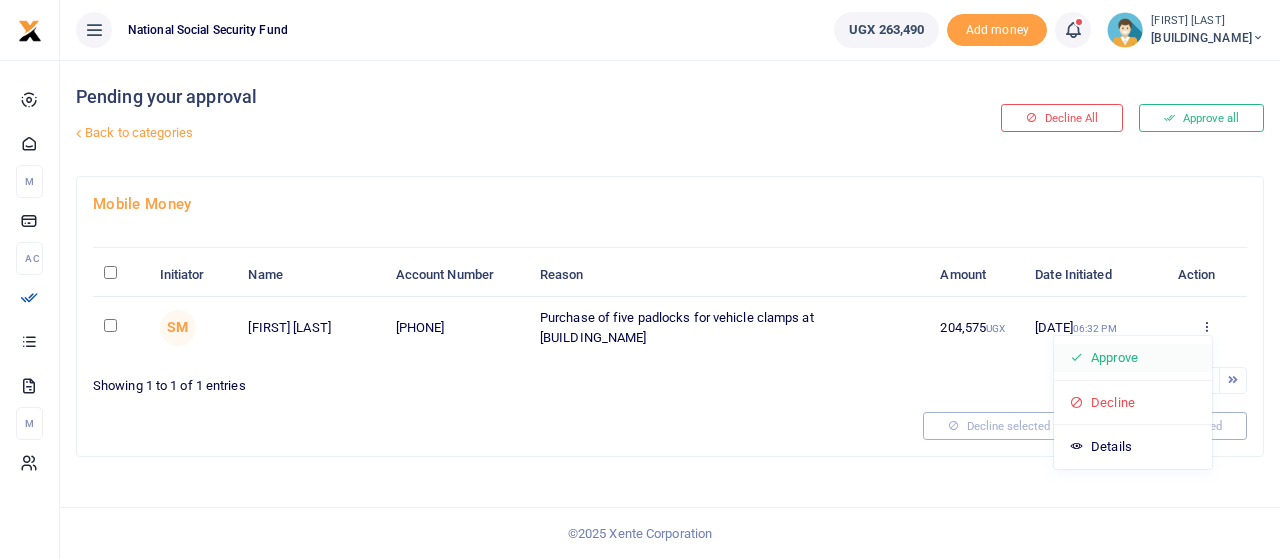 click on "Approve" at bounding box center (1133, 358) 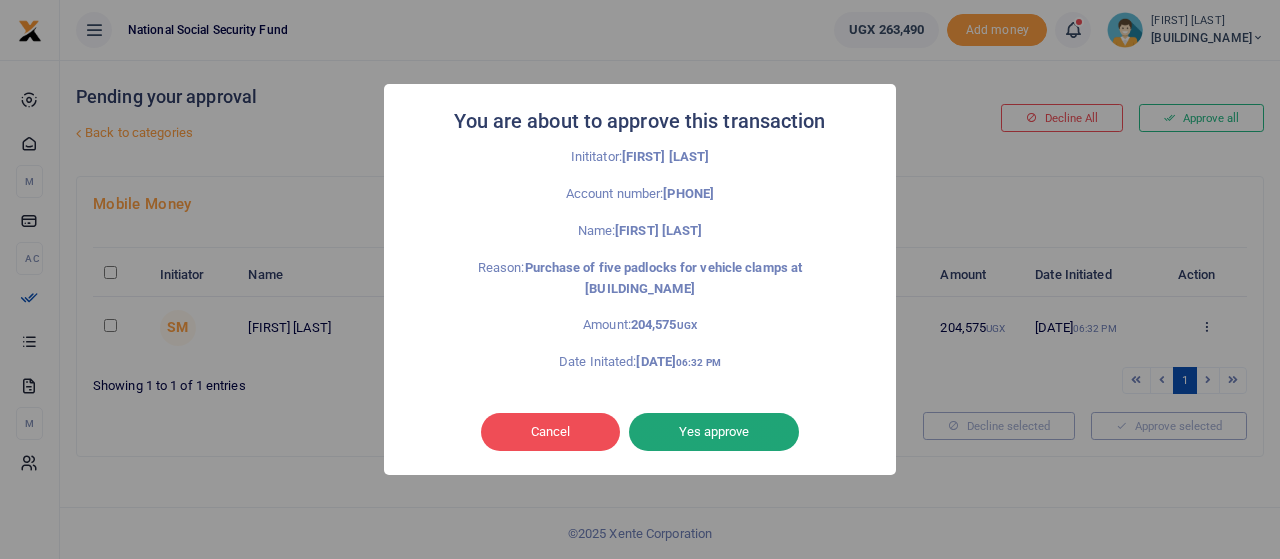 click on "Yes approve" at bounding box center [714, 432] 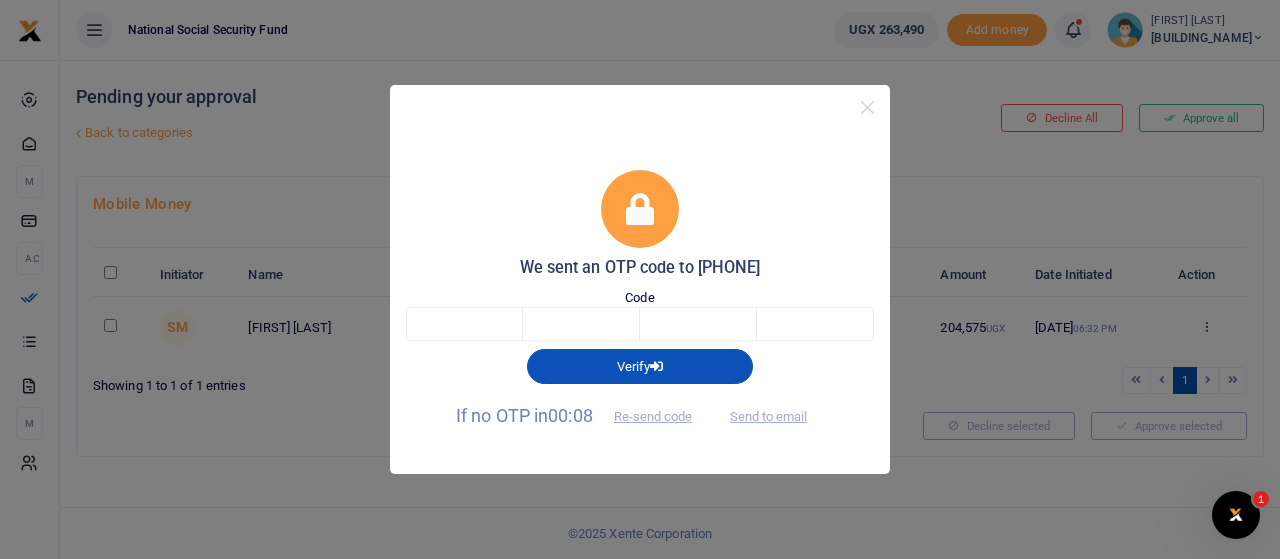 scroll, scrollTop: 0, scrollLeft: 0, axis: both 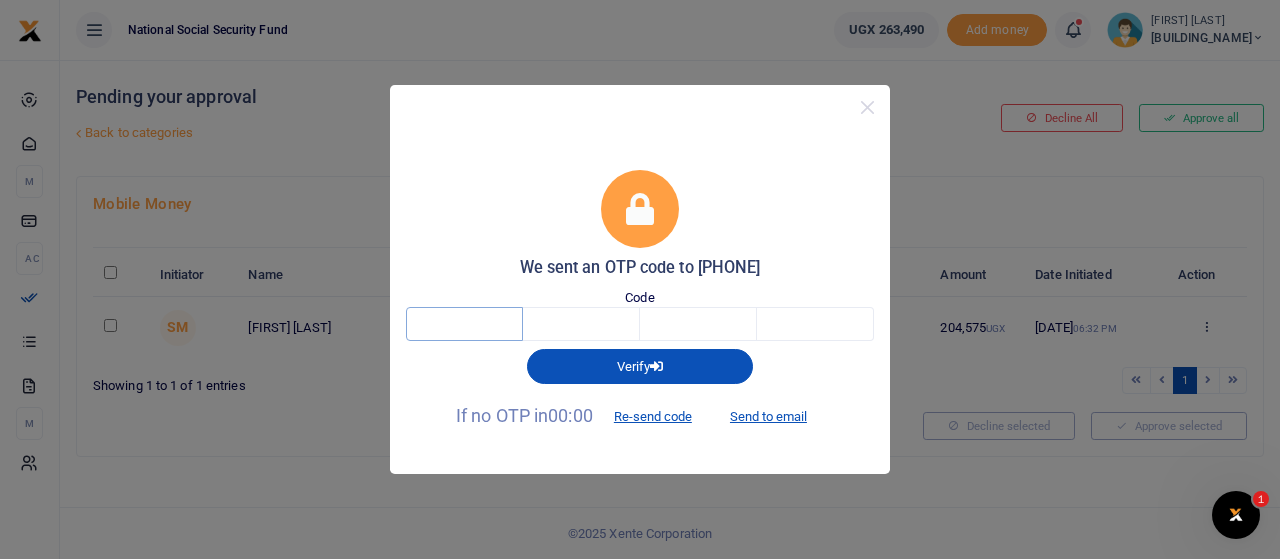 click at bounding box center (464, 324) 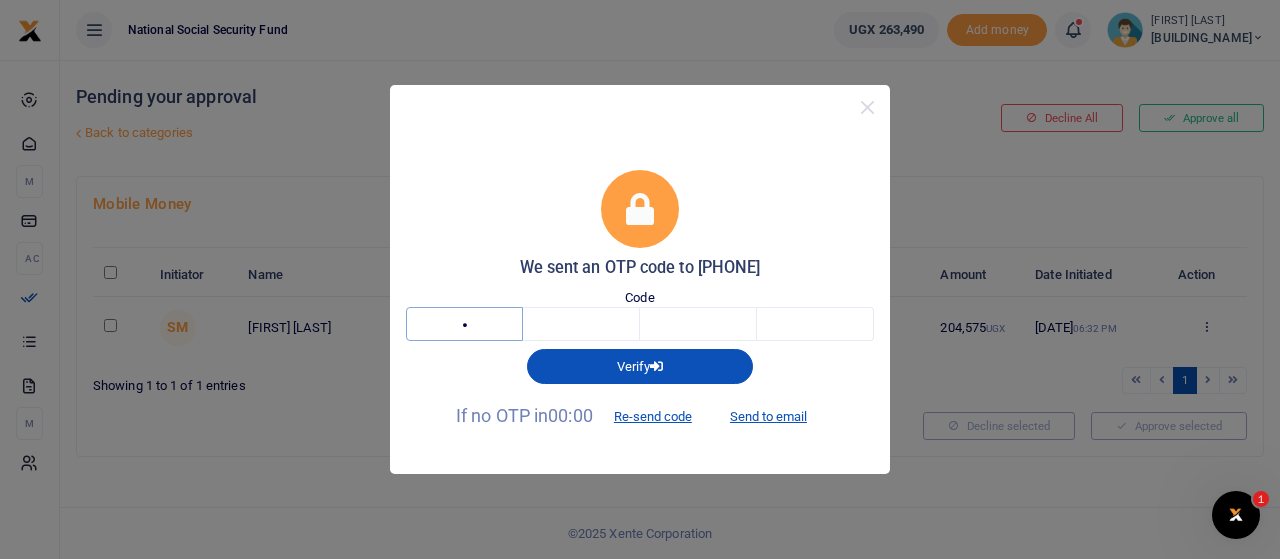 type on "6" 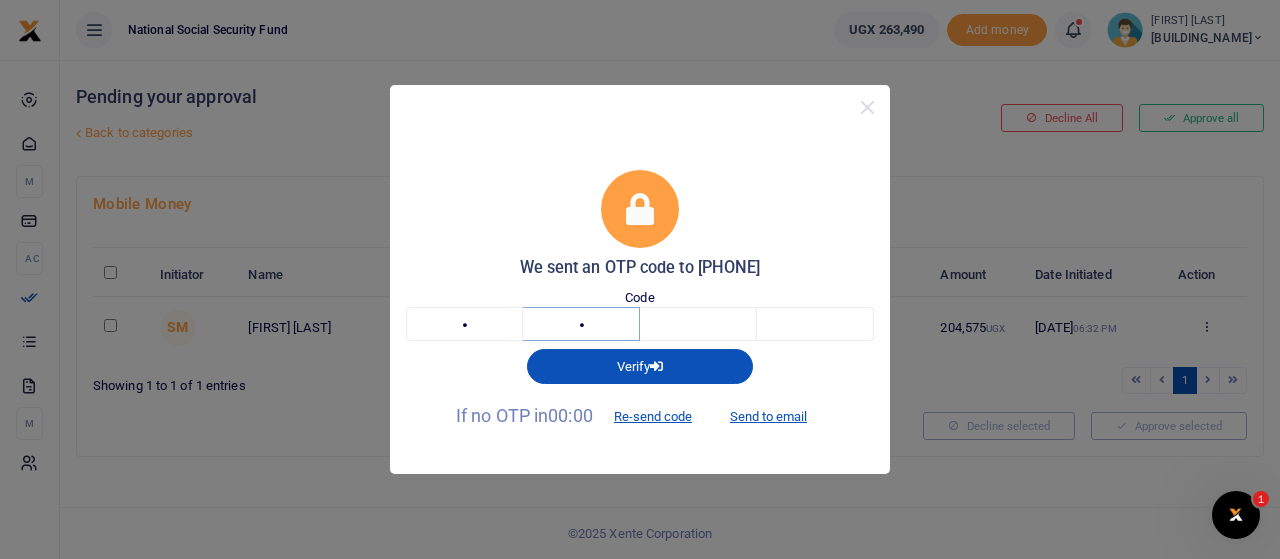 type on "6" 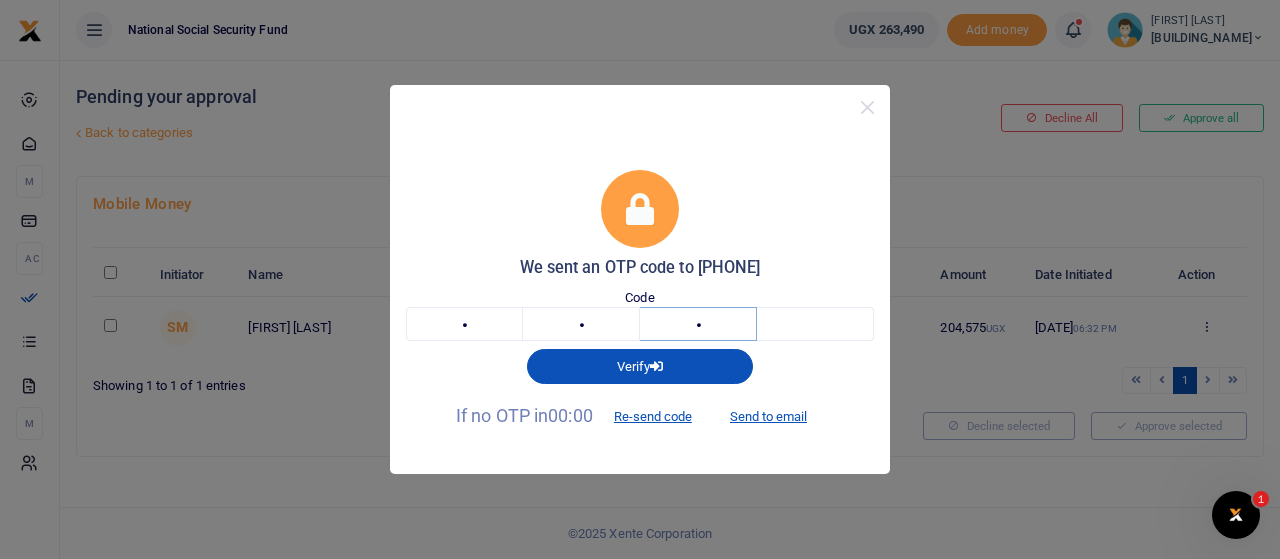 type on "6" 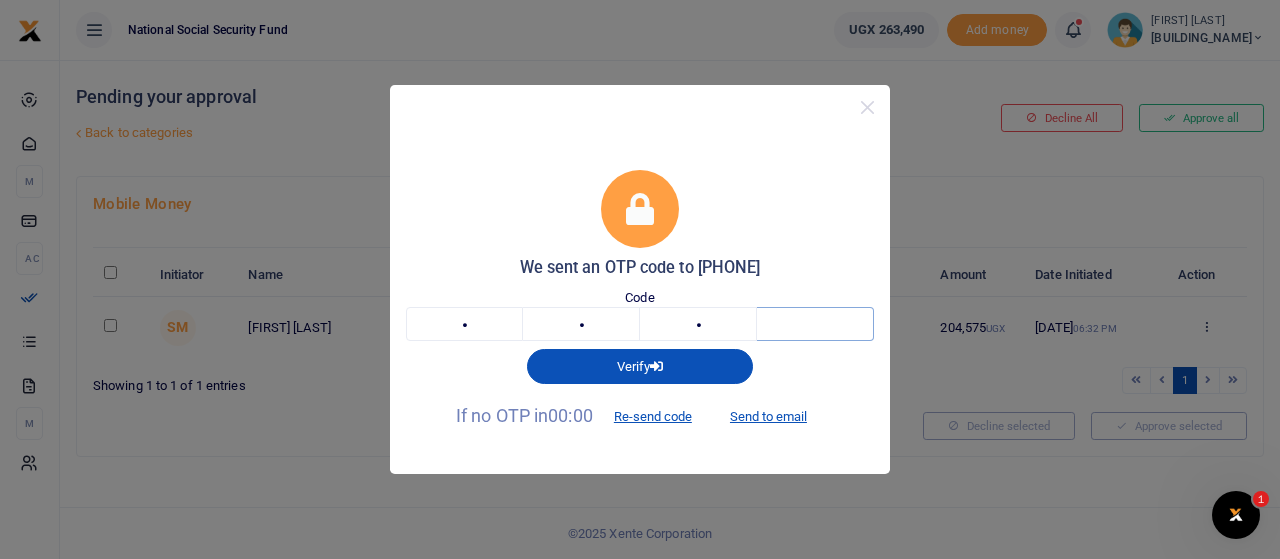 type on "2" 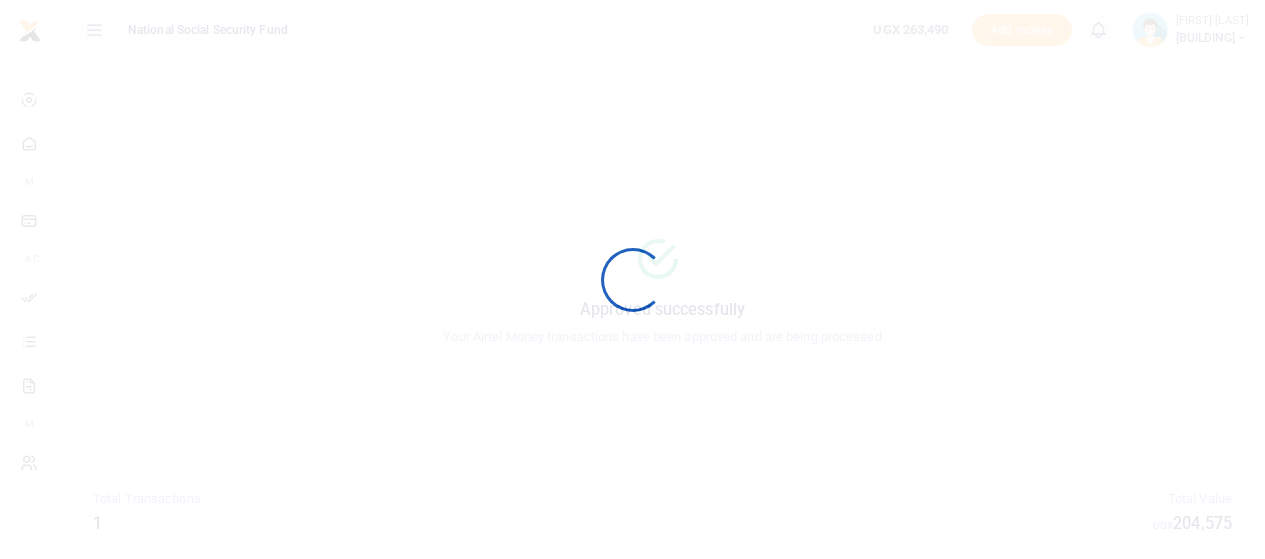 scroll, scrollTop: 0, scrollLeft: 0, axis: both 